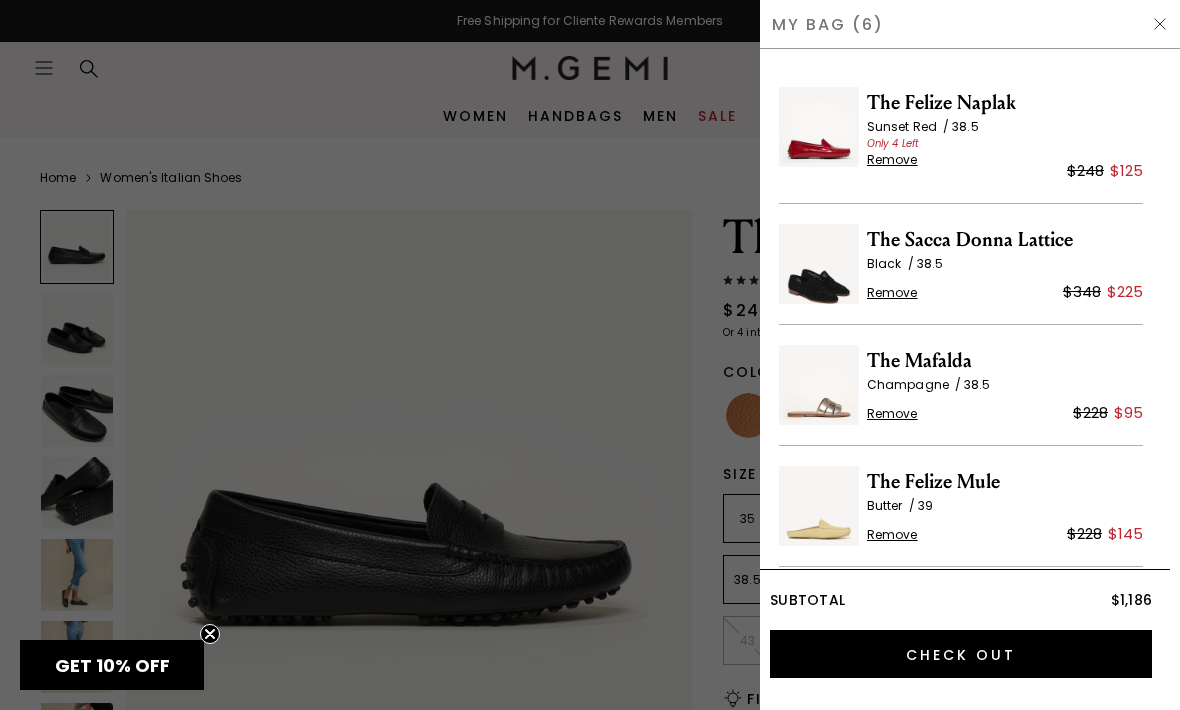 scroll, scrollTop: 0, scrollLeft: 0, axis: both 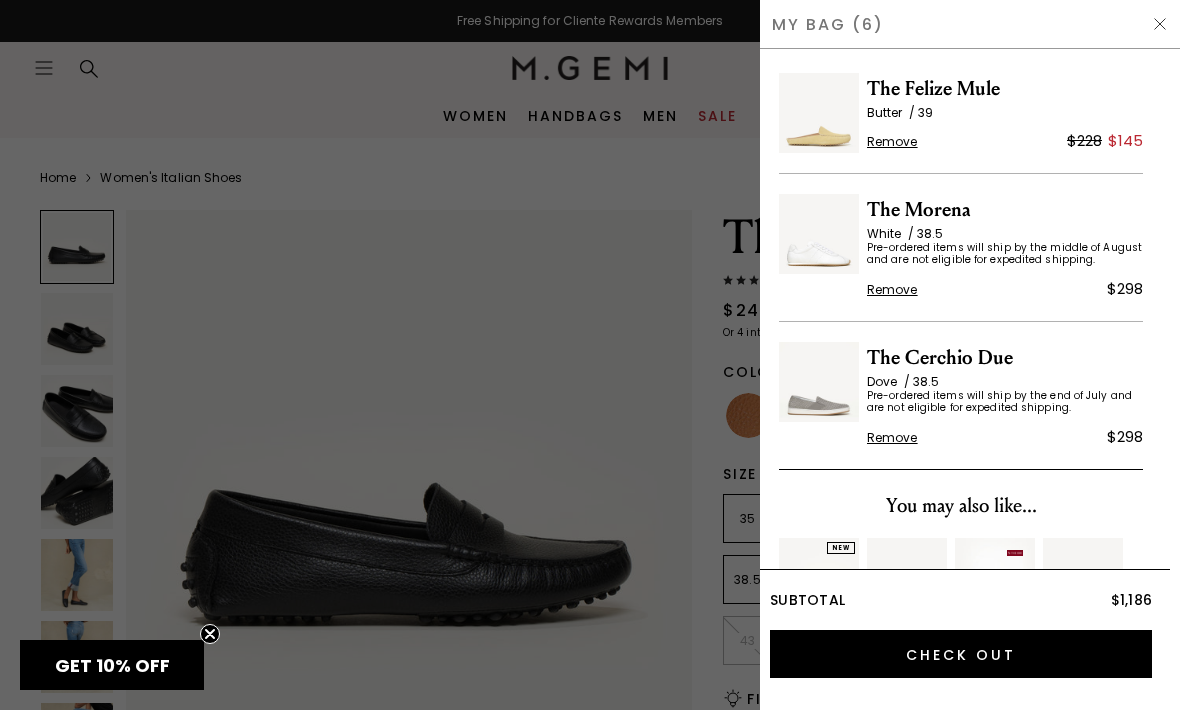 click on "Remove" at bounding box center [892, 290] 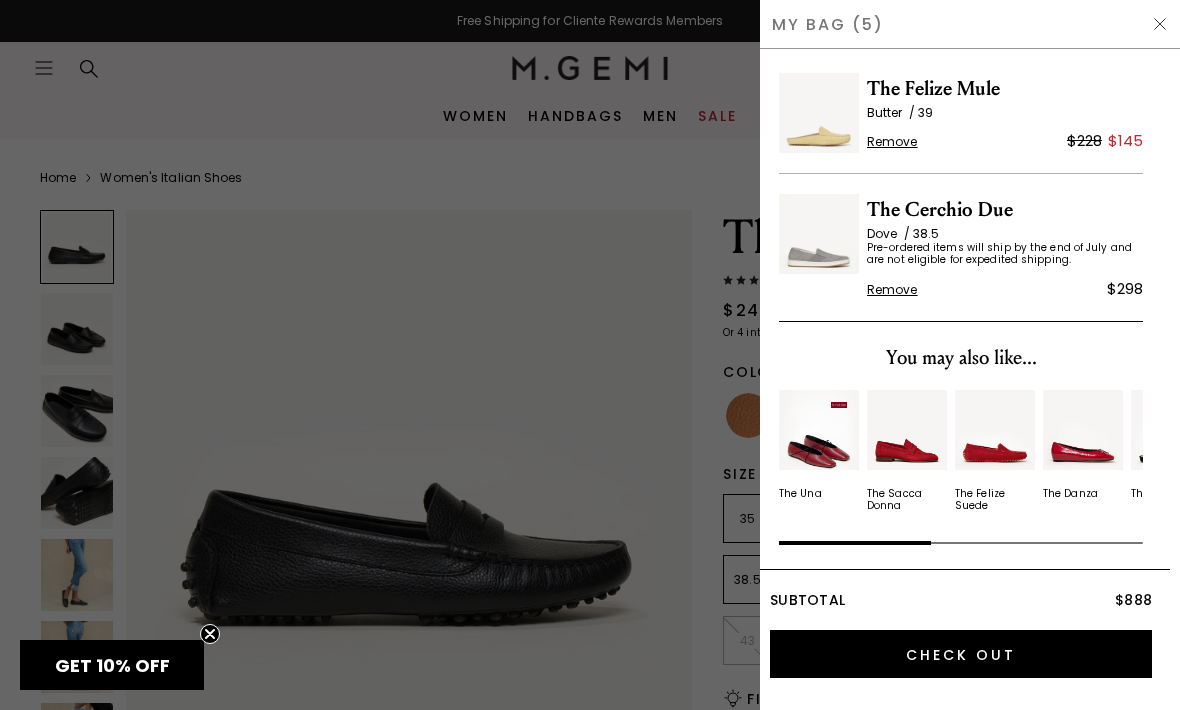scroll, scrollTop: 272, scrollLeft: 0, axis: vertical 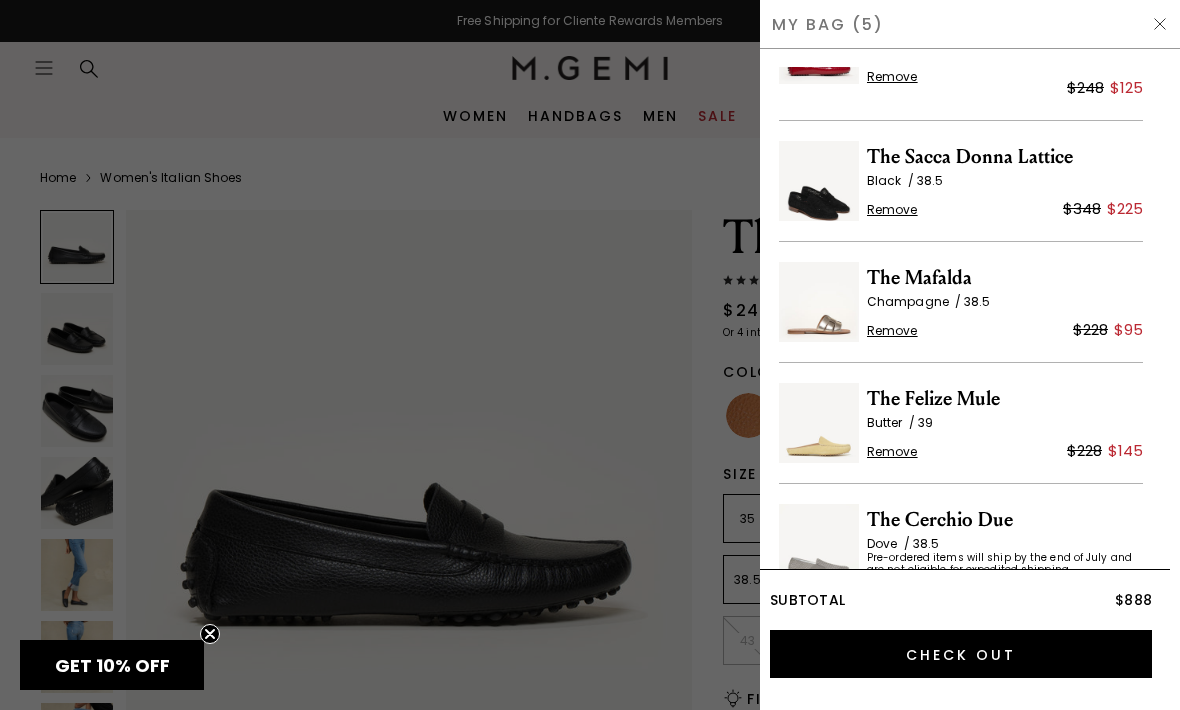 click on "Remove" at bounding box center [892, 452] 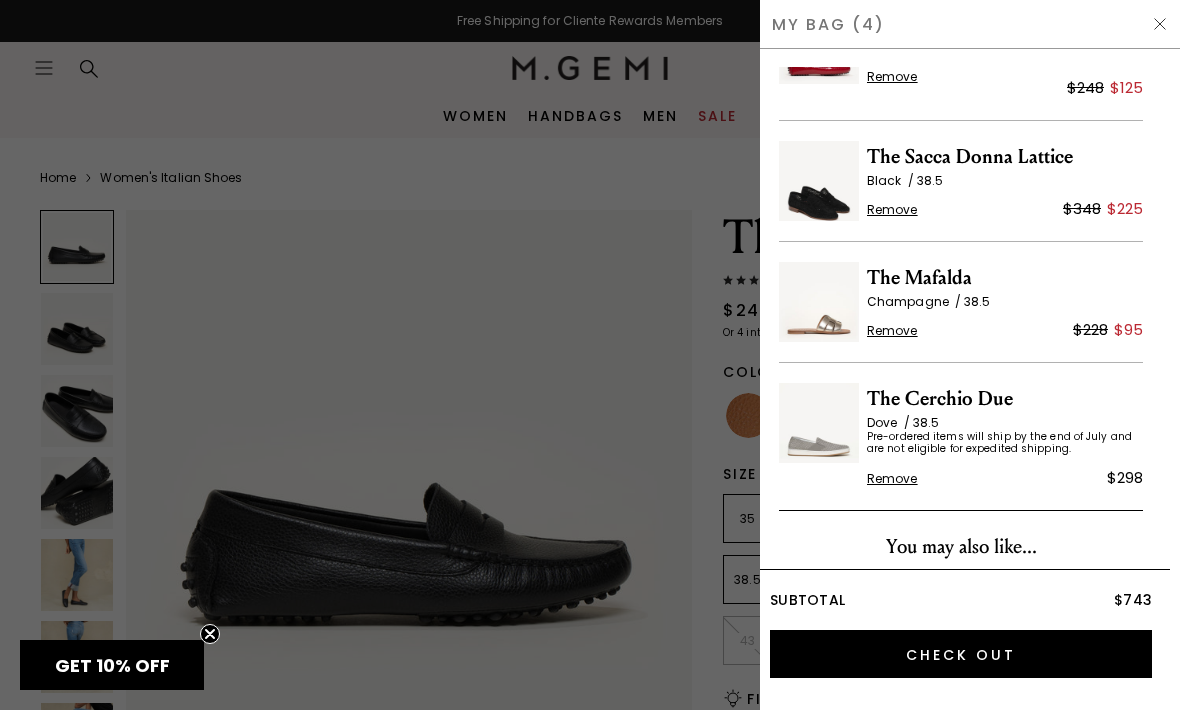 scroll, scrollTop: 0, scrollLeft: 0, axis: both 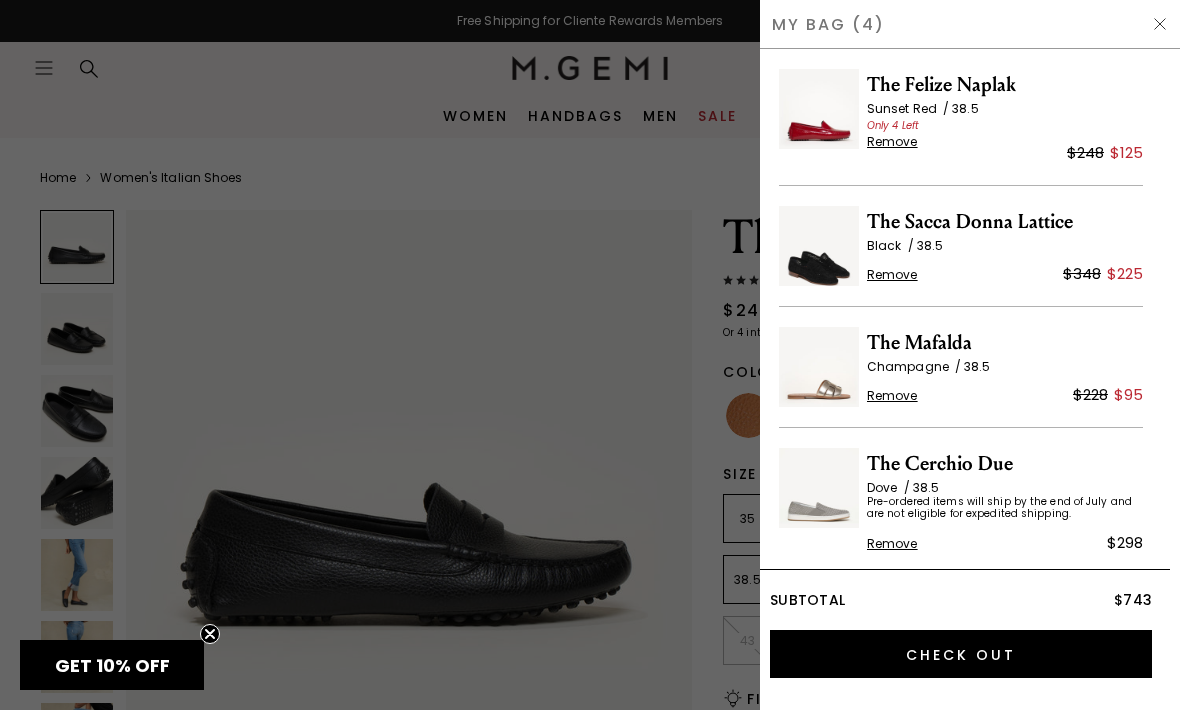 click on "Remove" at bounding box center (892, 396) 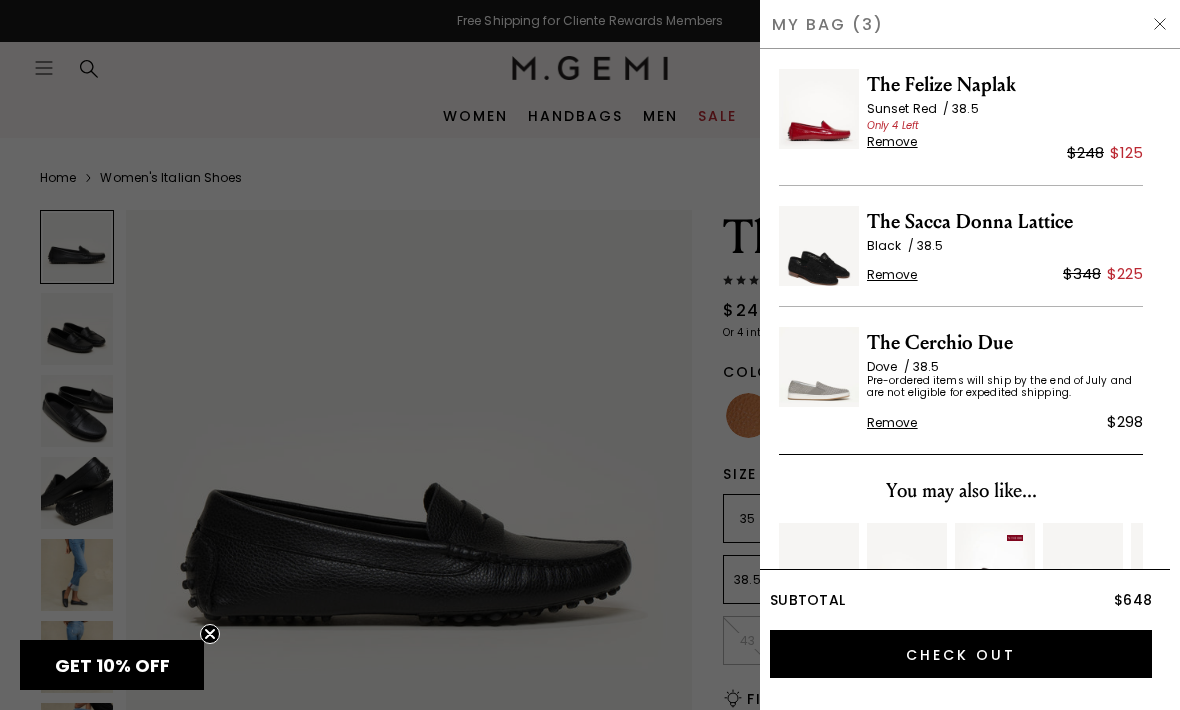 scroll, scrollTop: 0, scrollLeft: 0, axis: both 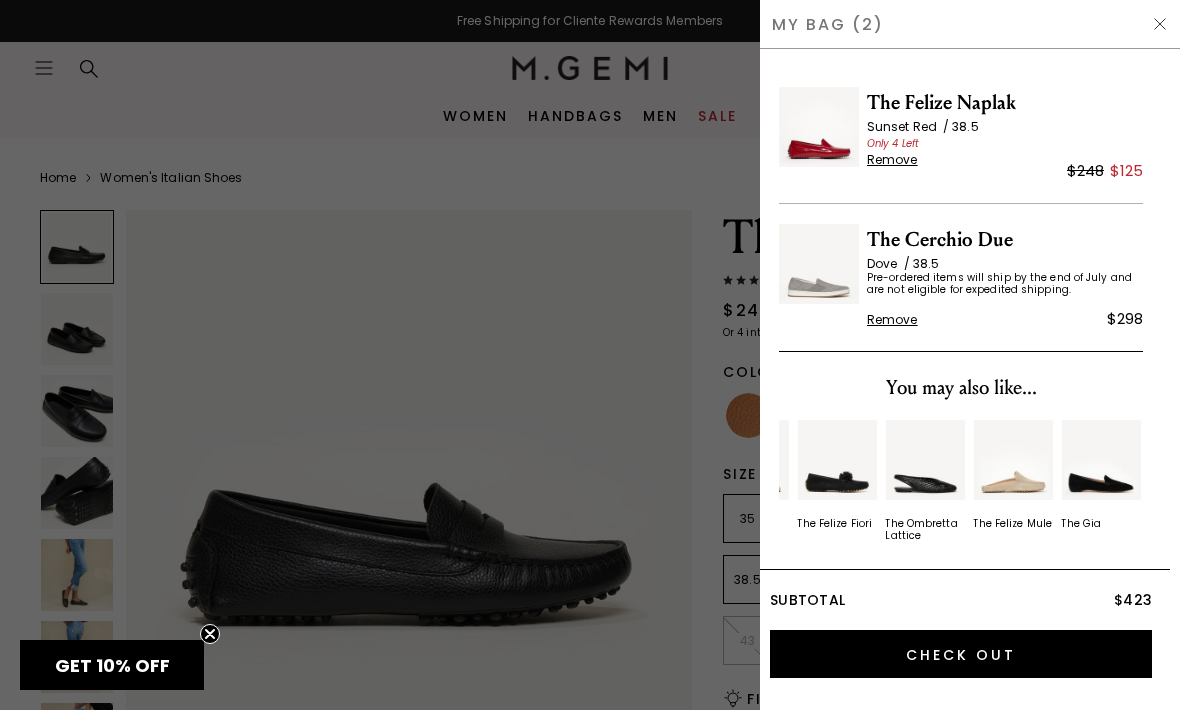 click at bounding box center [819, 127] 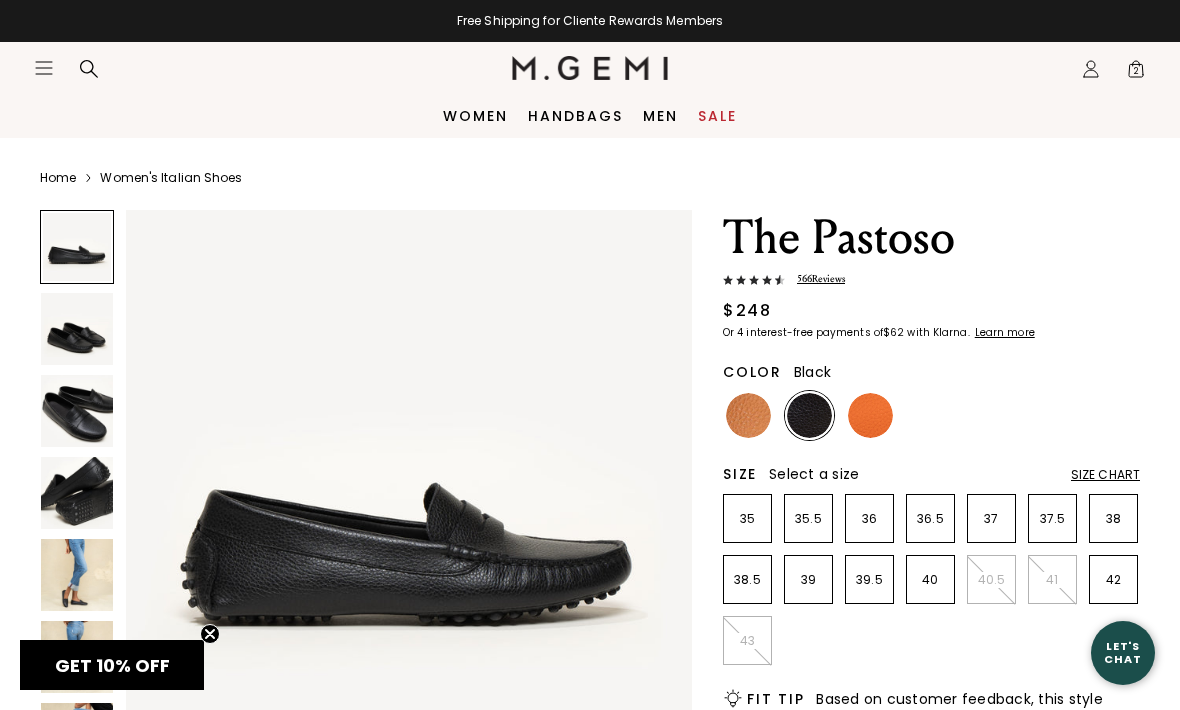 click on "2" at bounding box center [1136, 73] 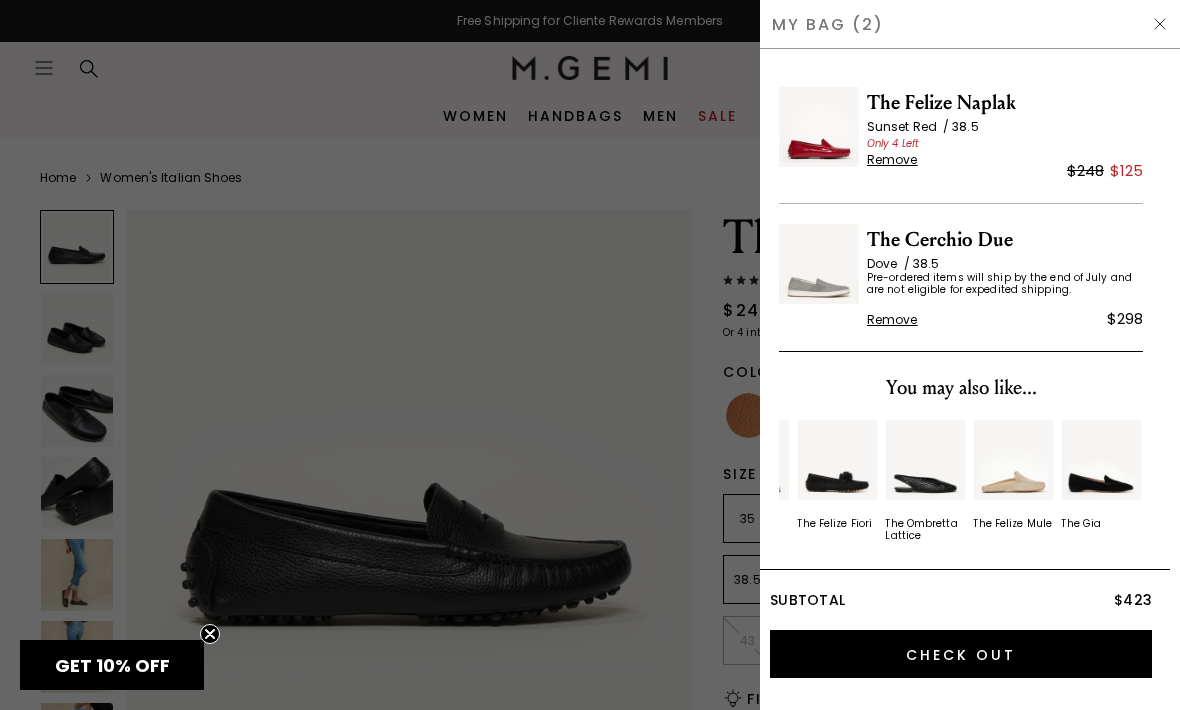 click on "Remove" at bounding box center [892, 160] 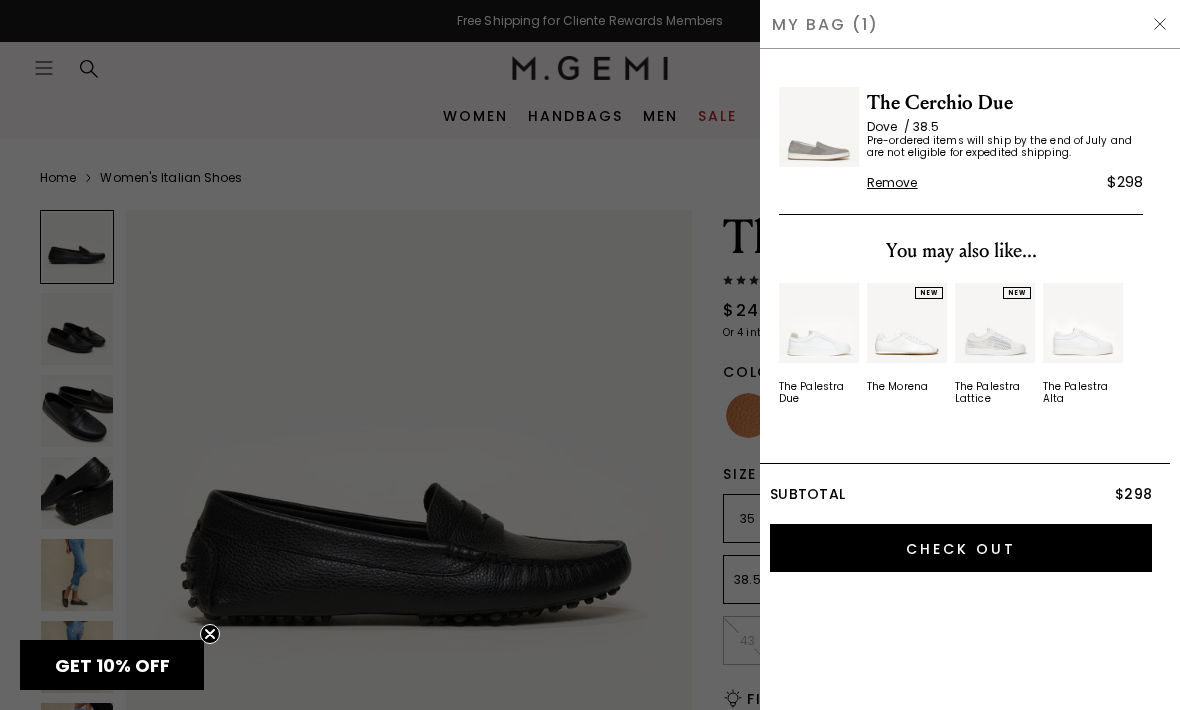 scroll, scrollTop: 0, scrollLeft: 0, axis: both 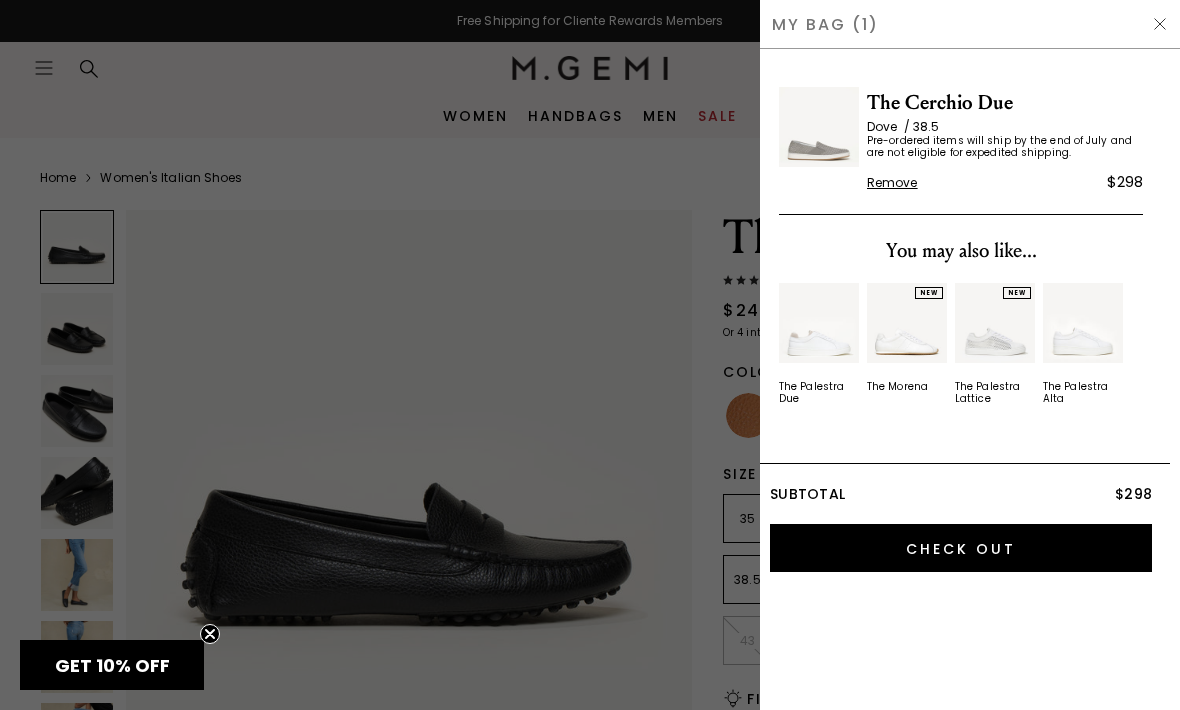 click on "Check Out" at bounding box center [961, 548] 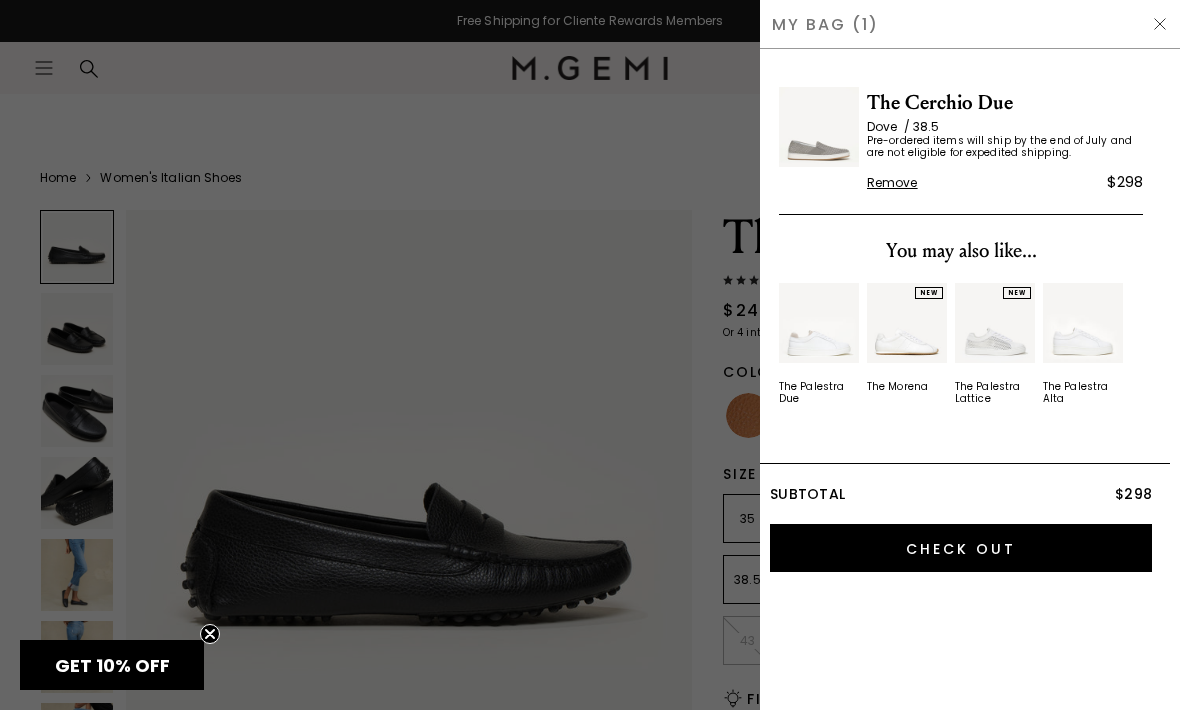 scroll, scrollTop: 0, scrollLeft: 0, axis: both 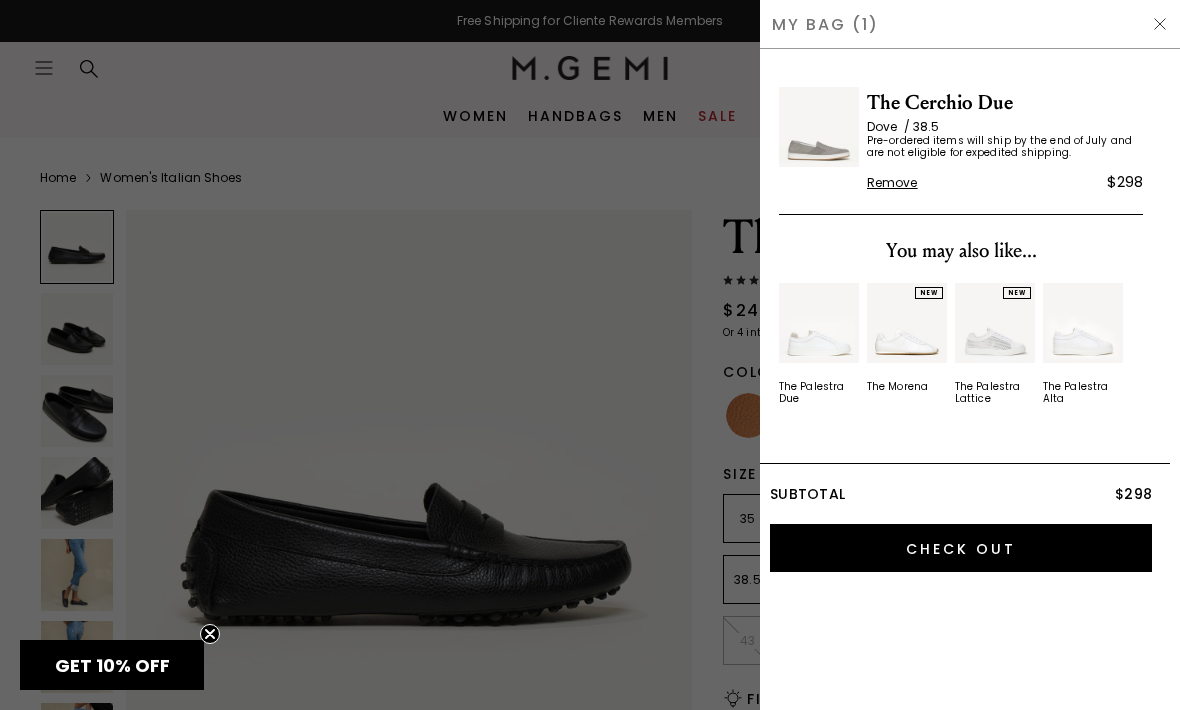 click at bounding box center [590, 355] 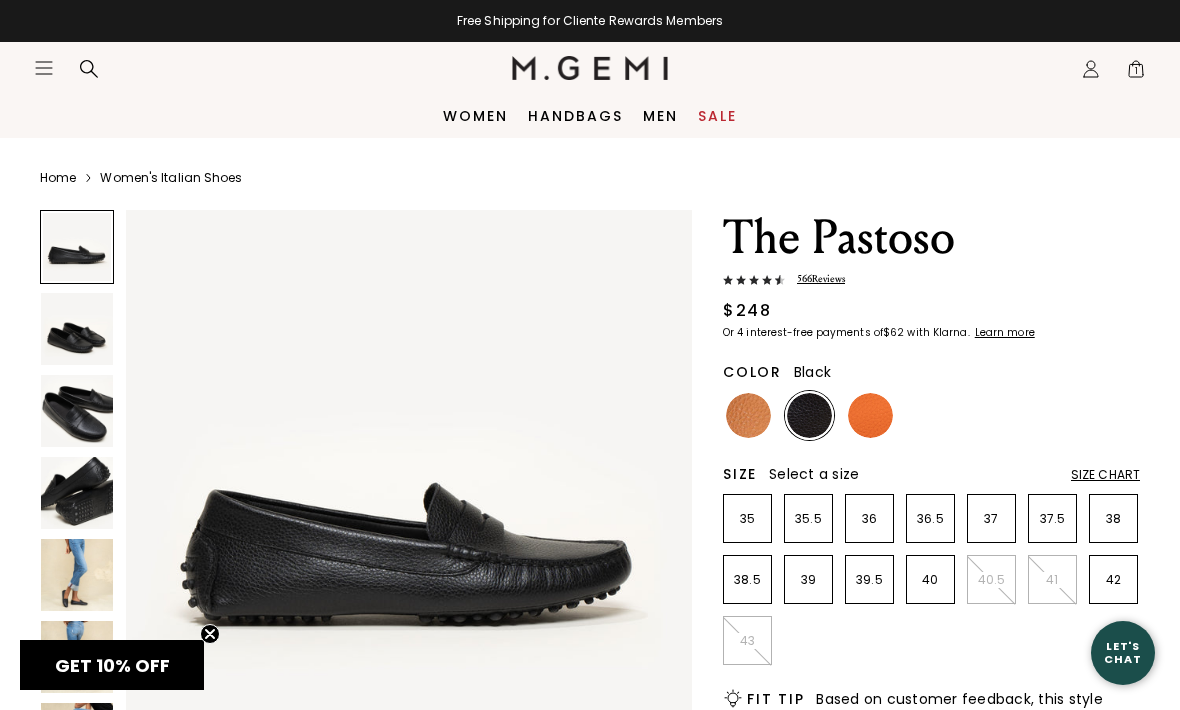 click on "1" at bounding box center [1136, 73] 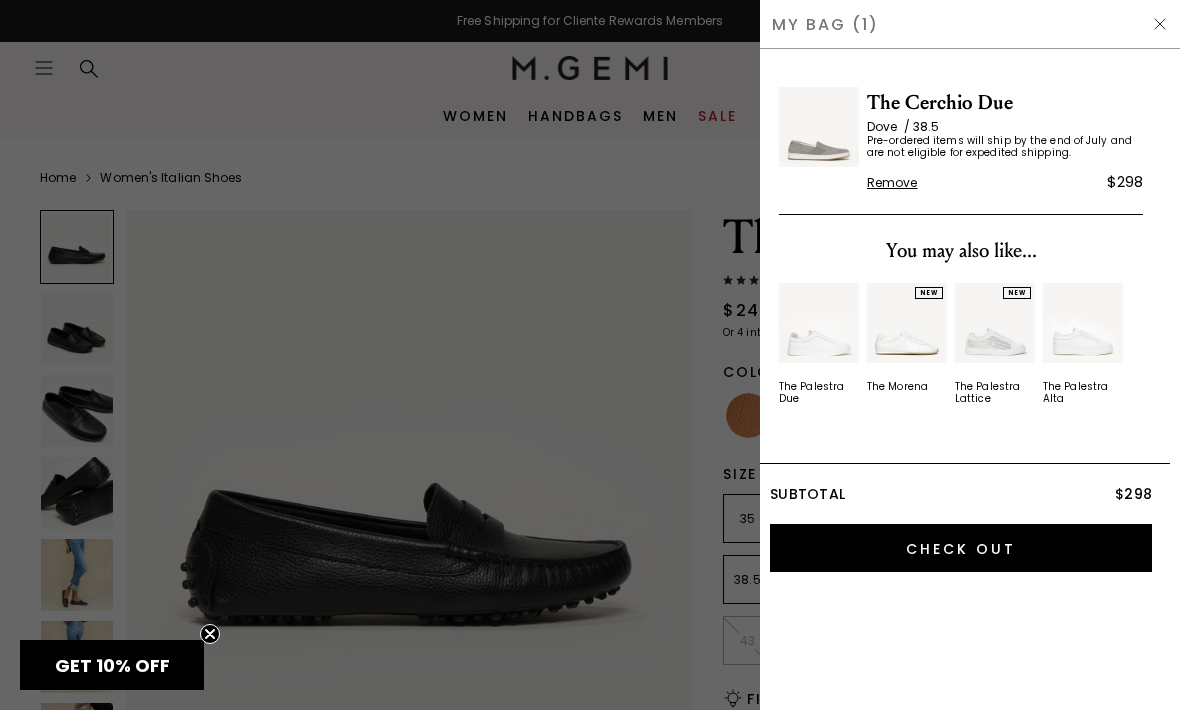 click at bounding box center [1160, 24] 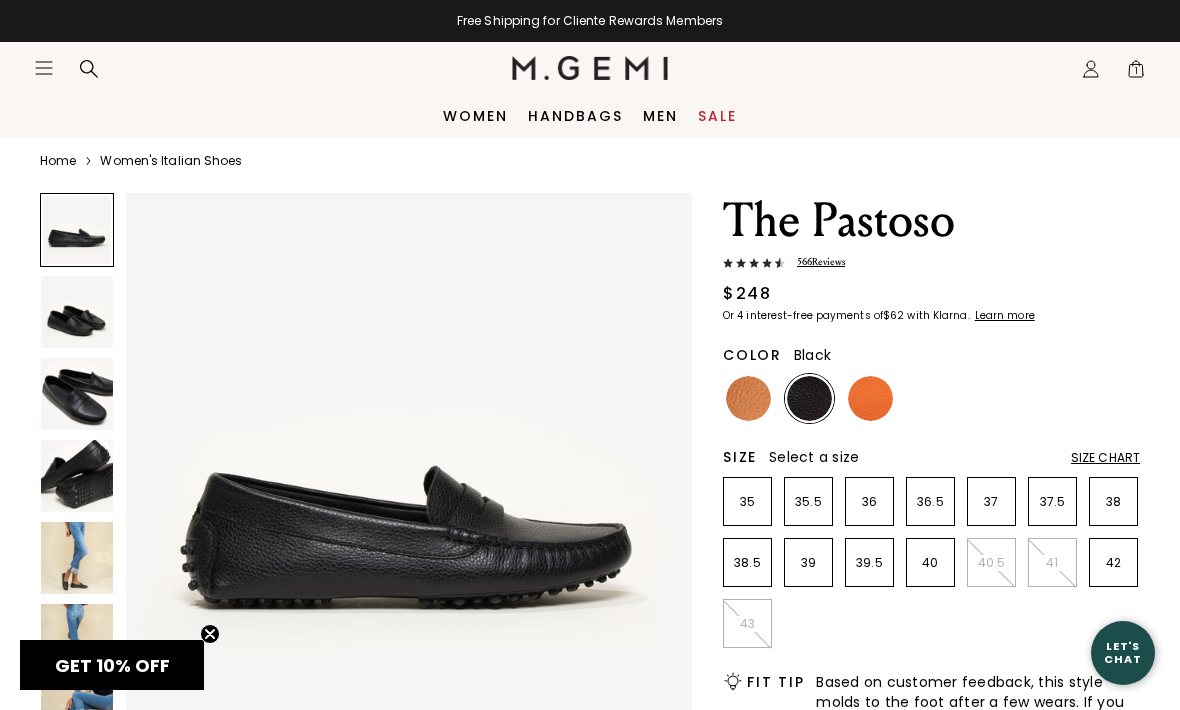 scroll, scrollTop: 0, scrollLeft: 0, axis: both 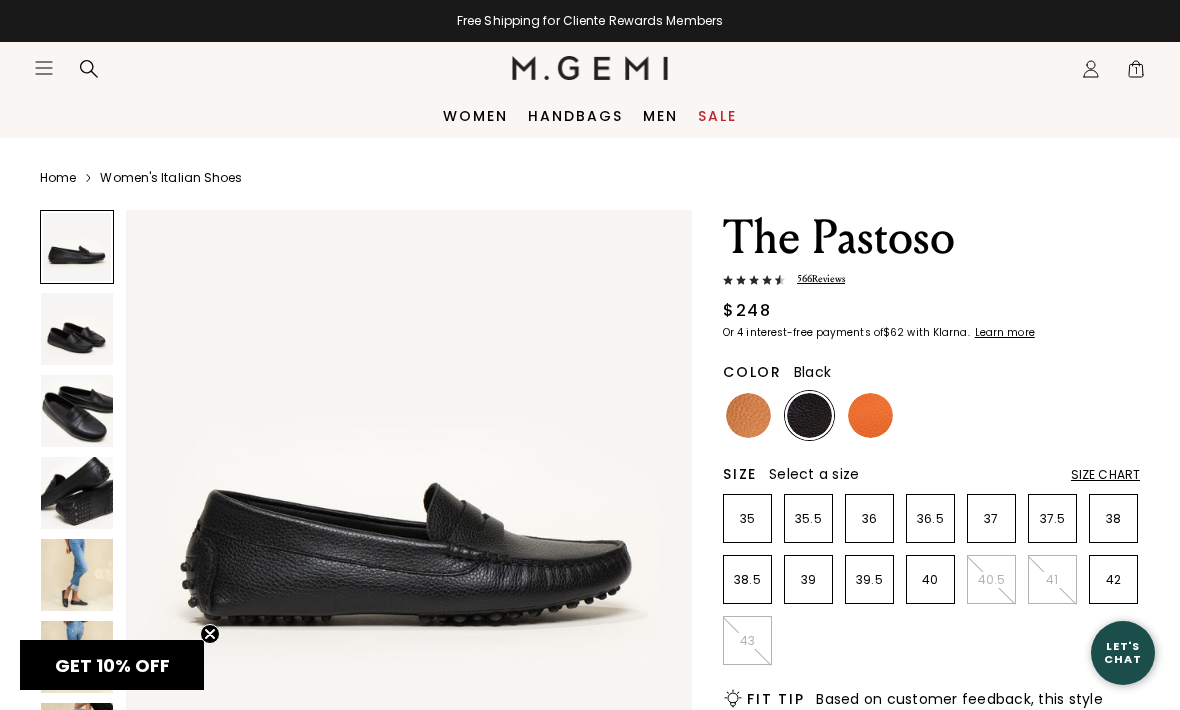 click on "Icons/20x20/hamburger@2x
Women
Shop All Shoes
New Arrivals
Bestsellers Essentials The Event Edit" at bounding box center (590, 68) 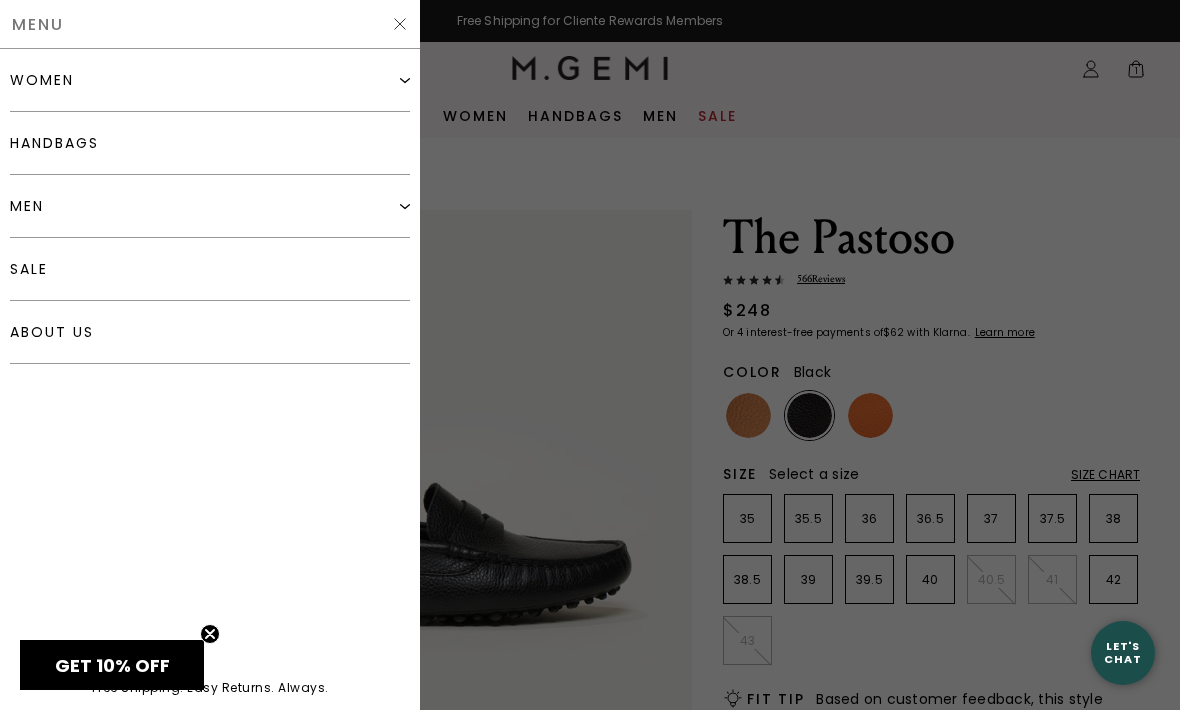 click at bounding box center [590, 355] 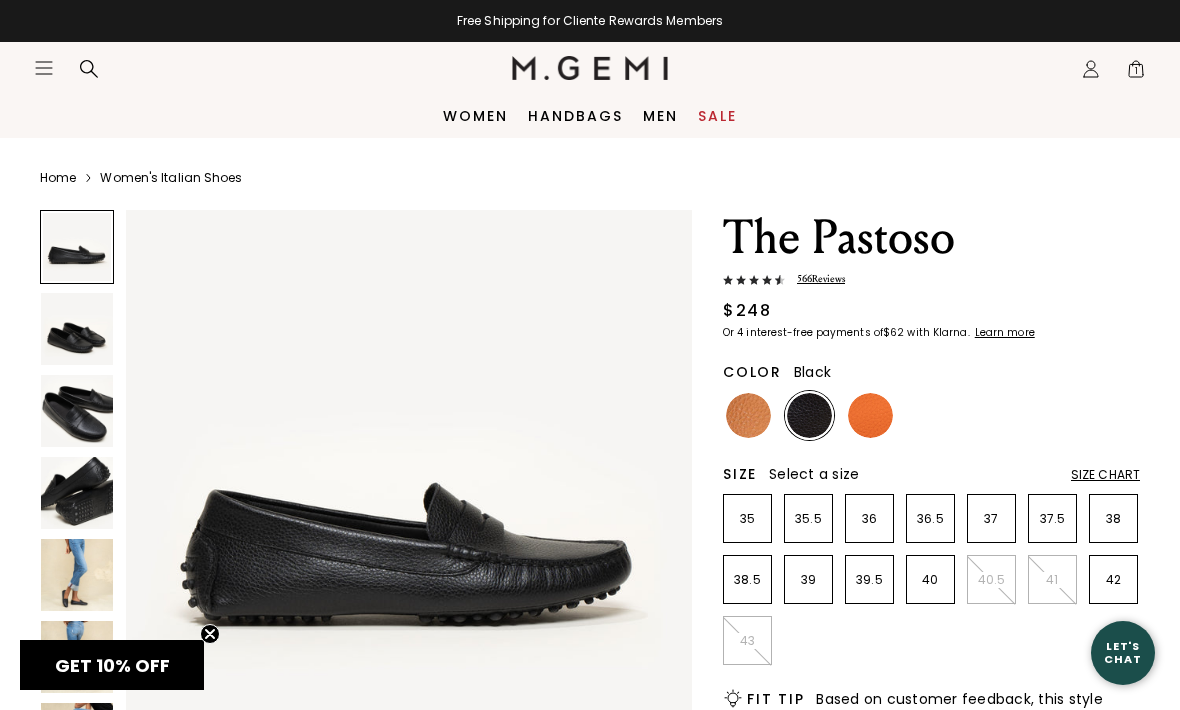 click on "Icons/20x20/profile@2x" 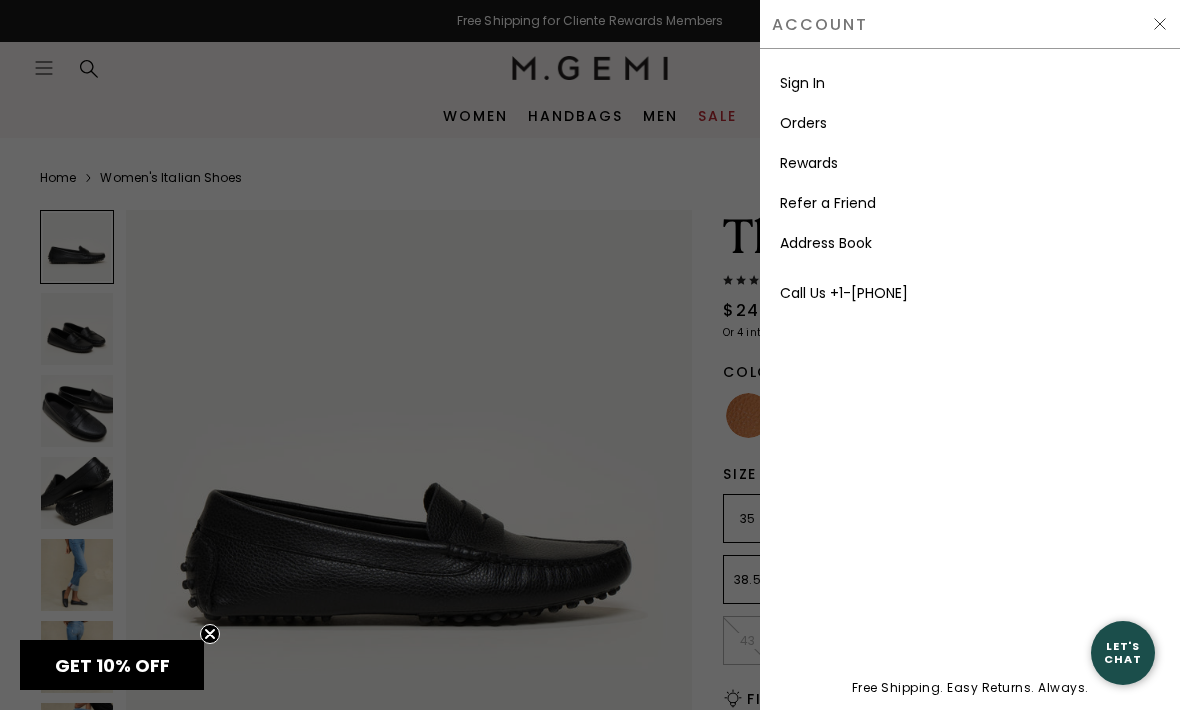click on "Sign In" at bounding box center (802, 83) 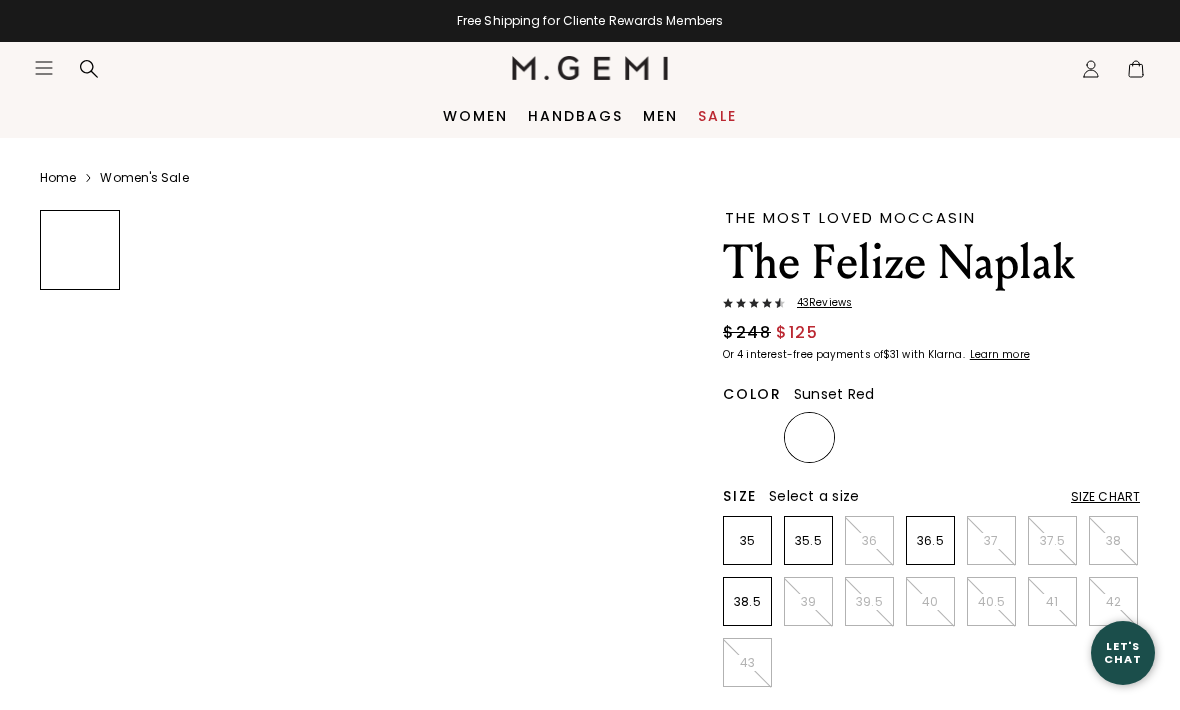 scroll, scrollTop: 0, scrollLeft: 0, axis: both 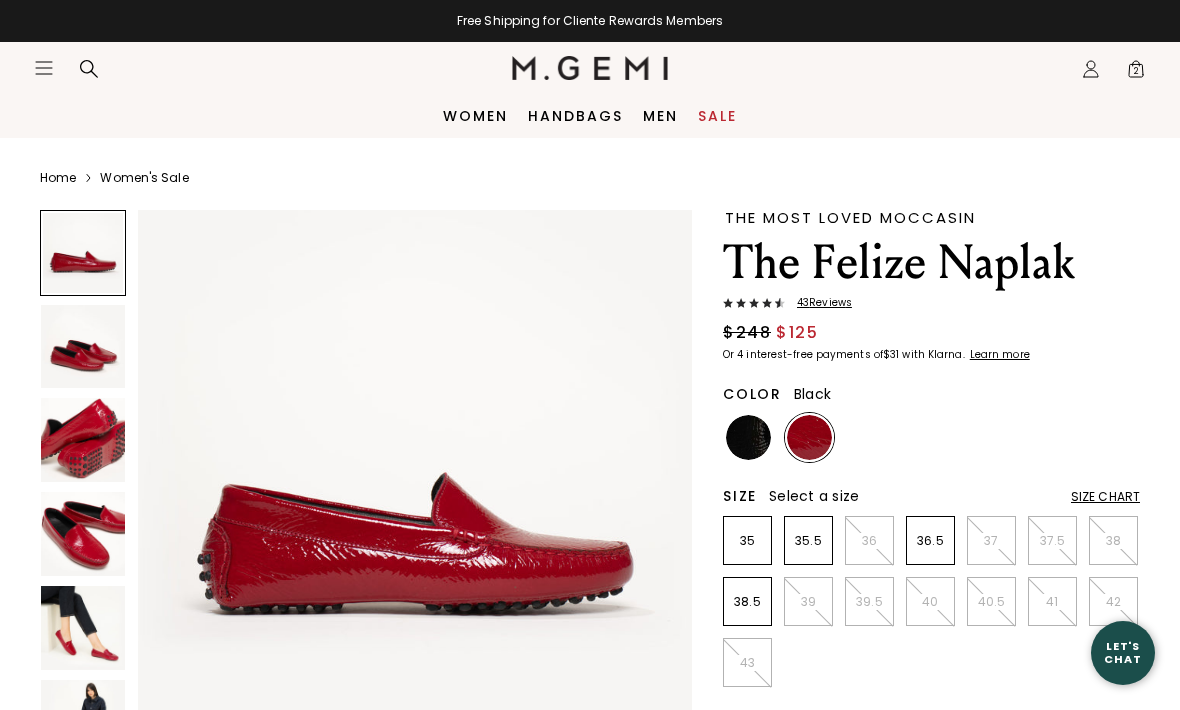 click at bounding box center [748, 437] 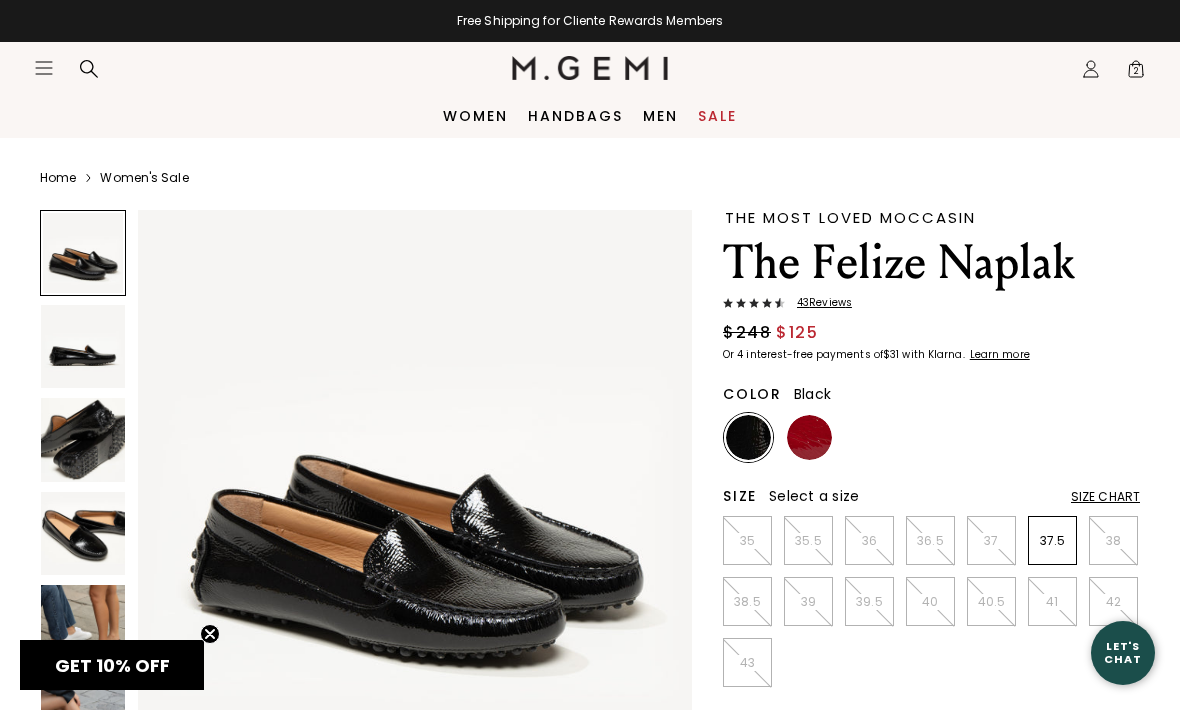 scroll, scrollTop: 0, scrollLeft: 0, axis: both 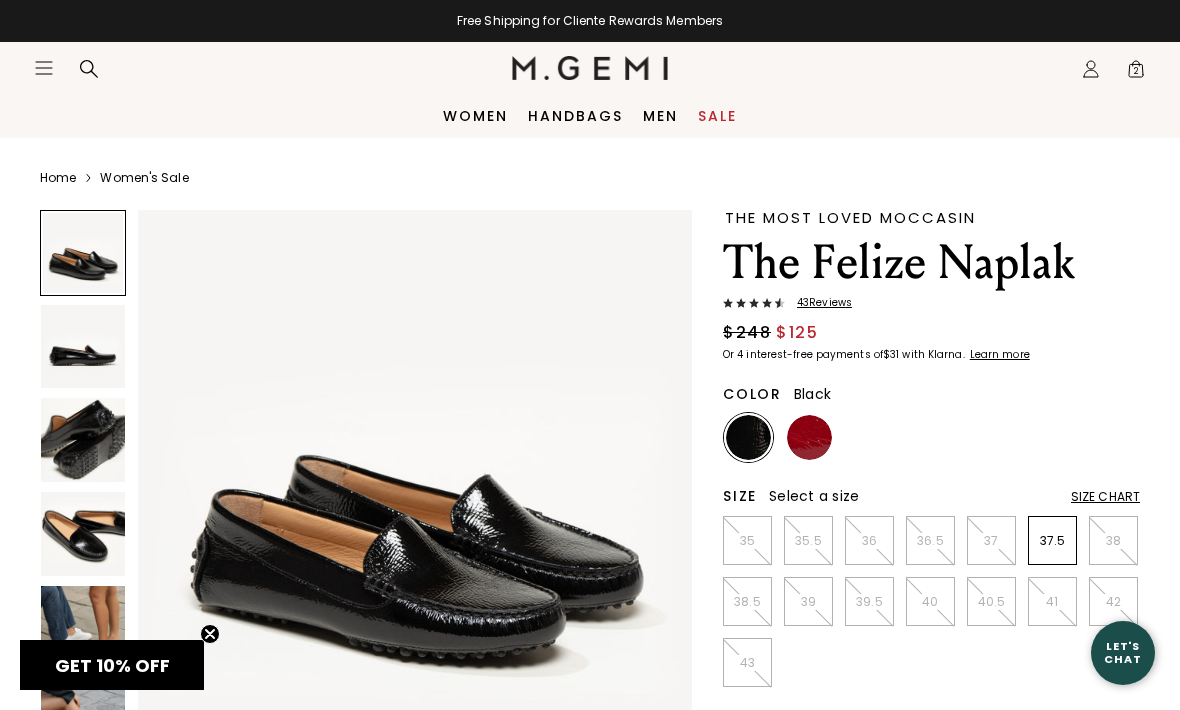 click at bounding box center (809, 437) 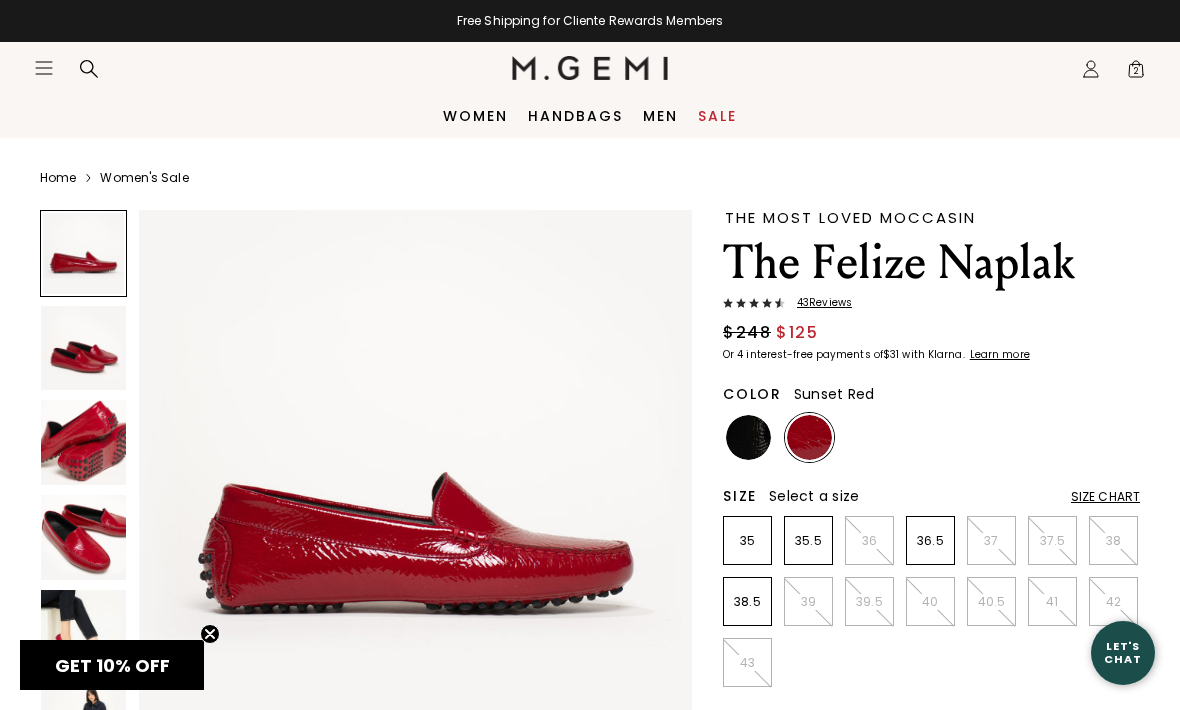 scroll, scrollTop: 0, scrollLeft: 0, axis: both 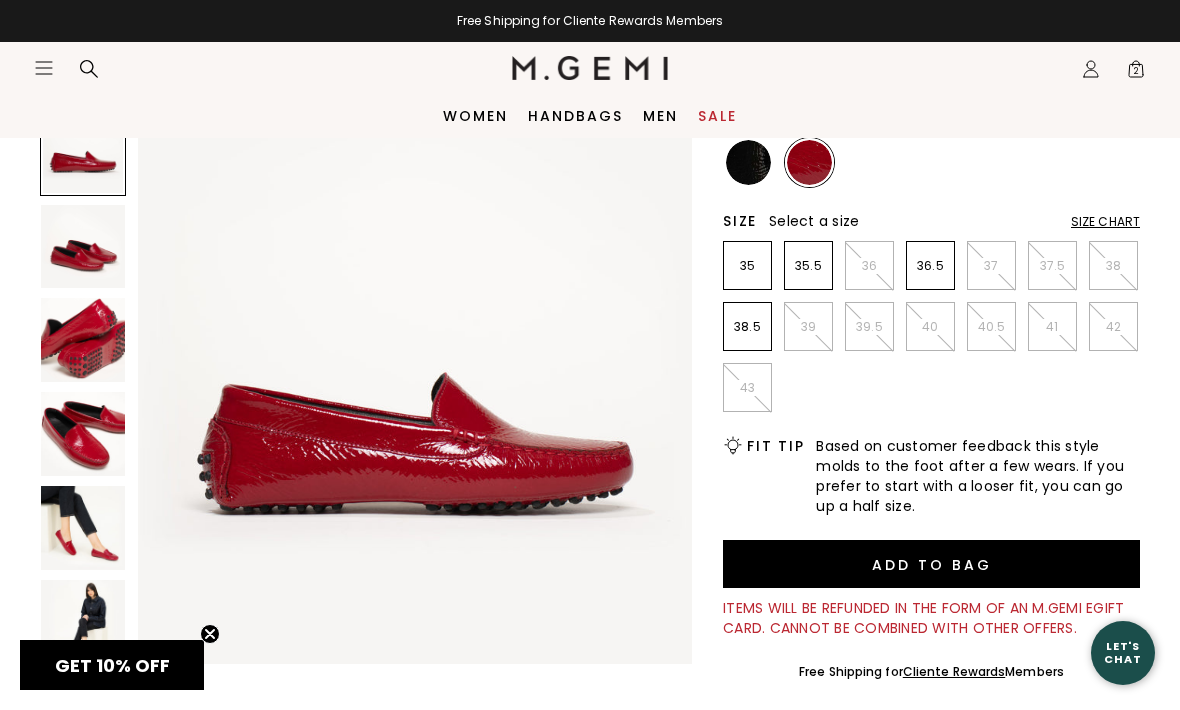 click at bounding box center [83, 528] 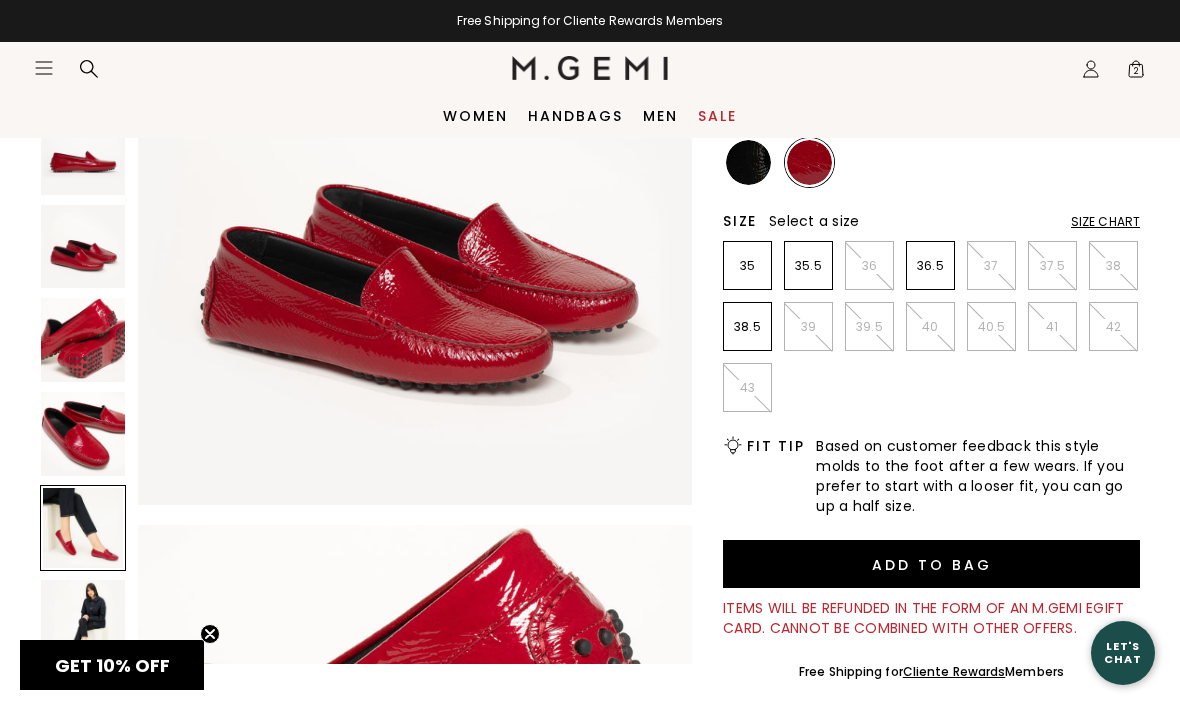 scroll, scrollTop: 2297, scrollLeft: 0, axis: vertical 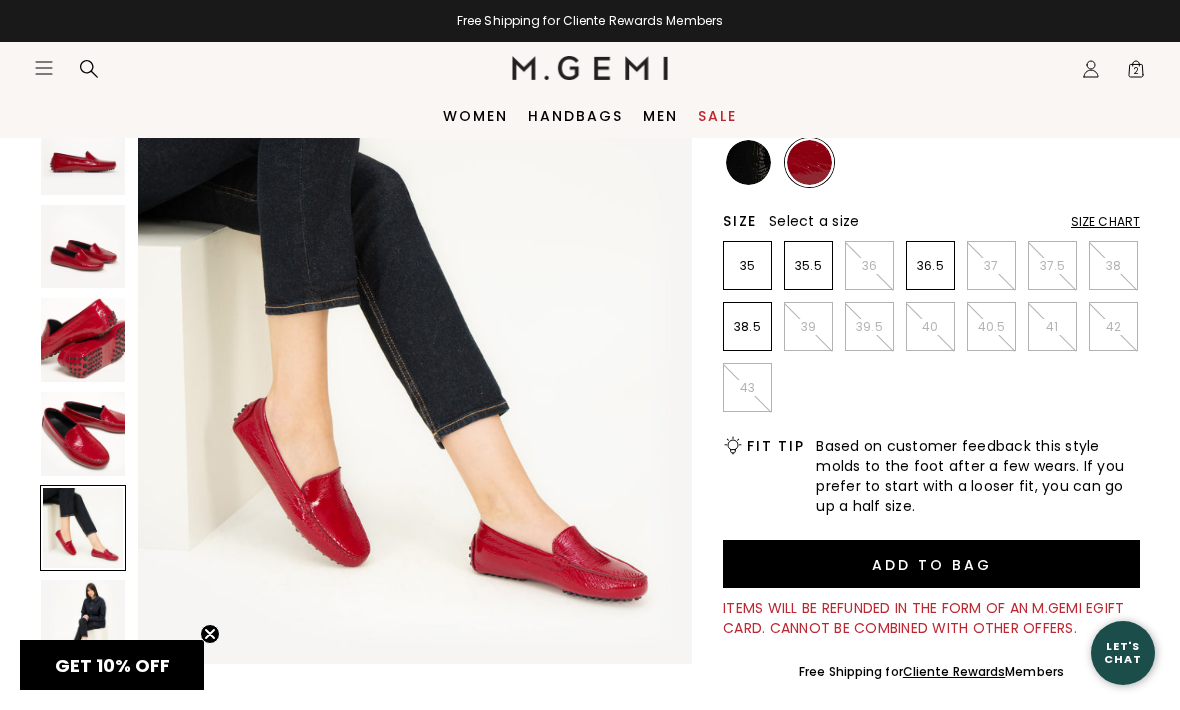 click at bounding box center (83, 622) 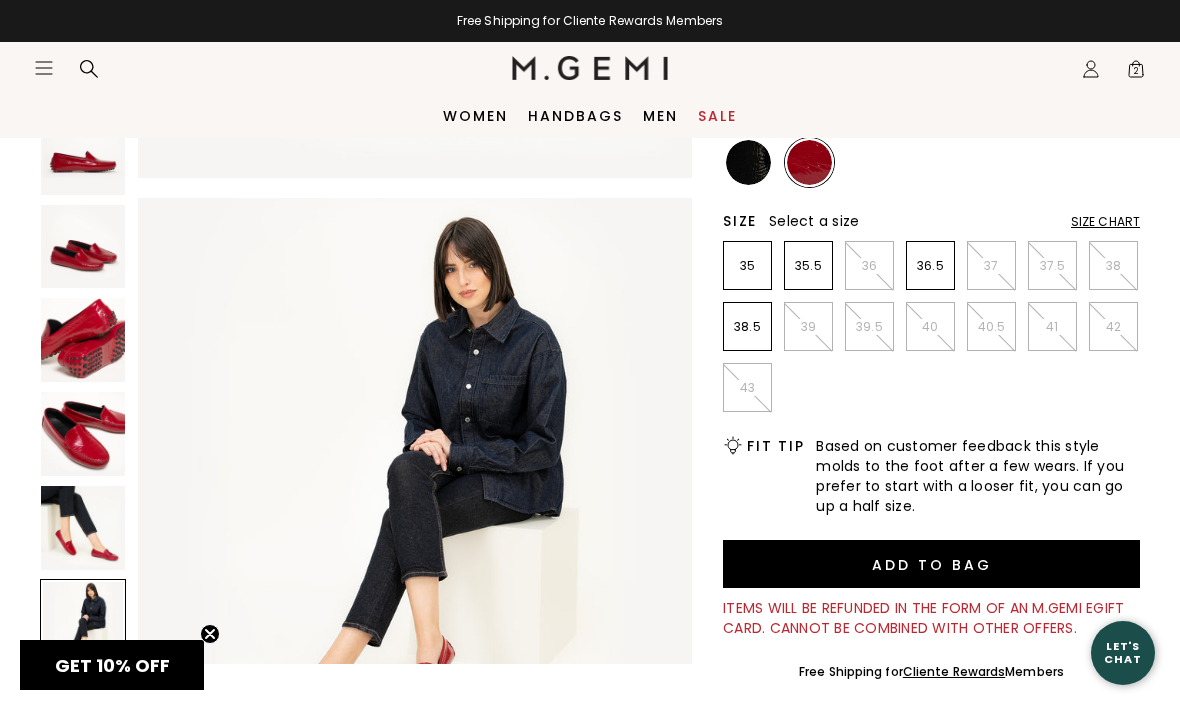 click at bounding box center (83, 622) 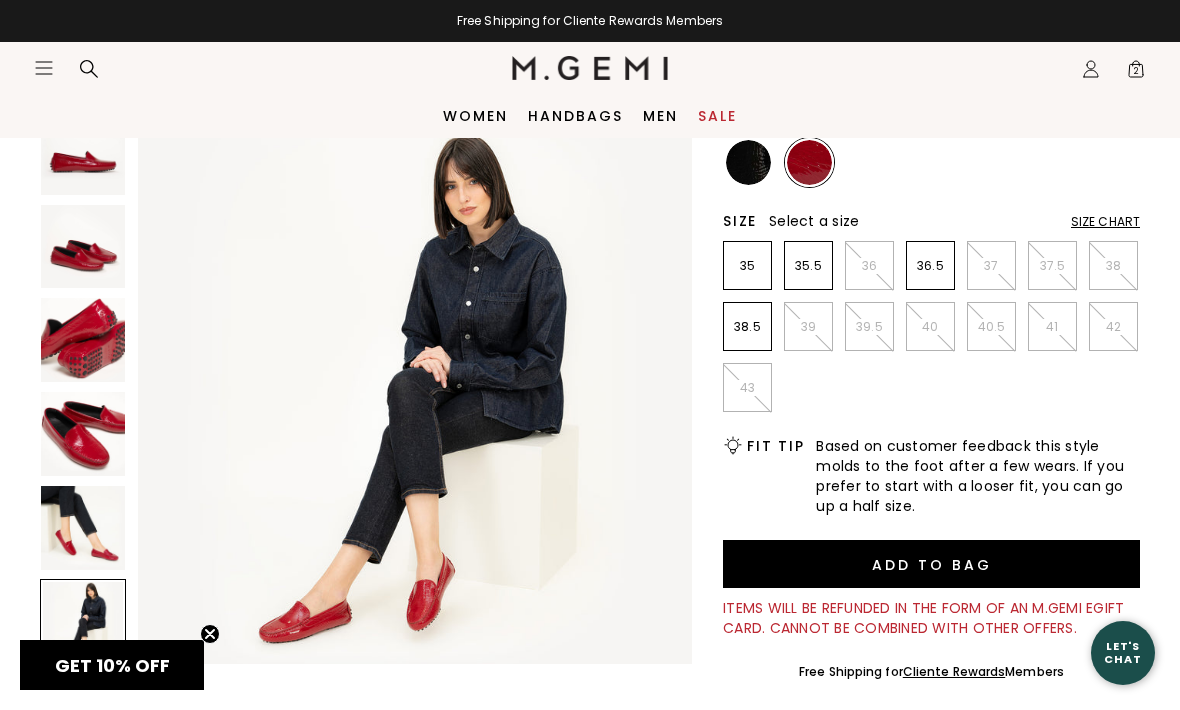 scroll, scrollTop: 2871, scrollLeft: 0, axis: vertical 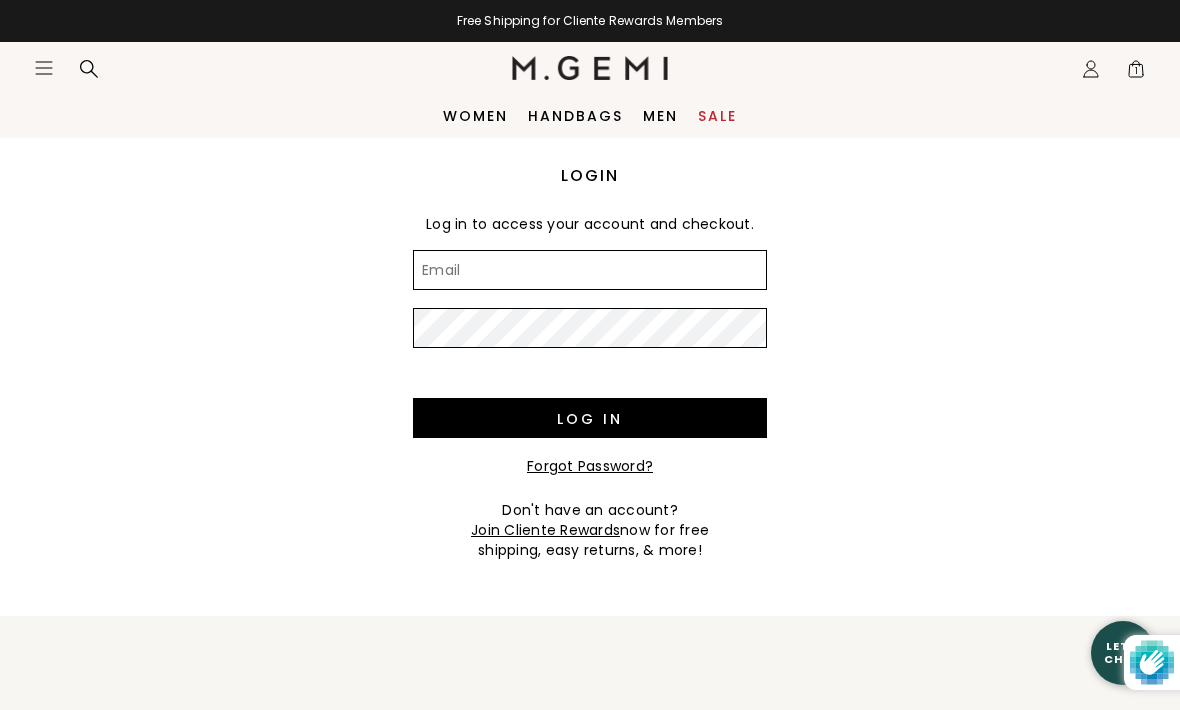 type on "joannesalvia@gmail.com" 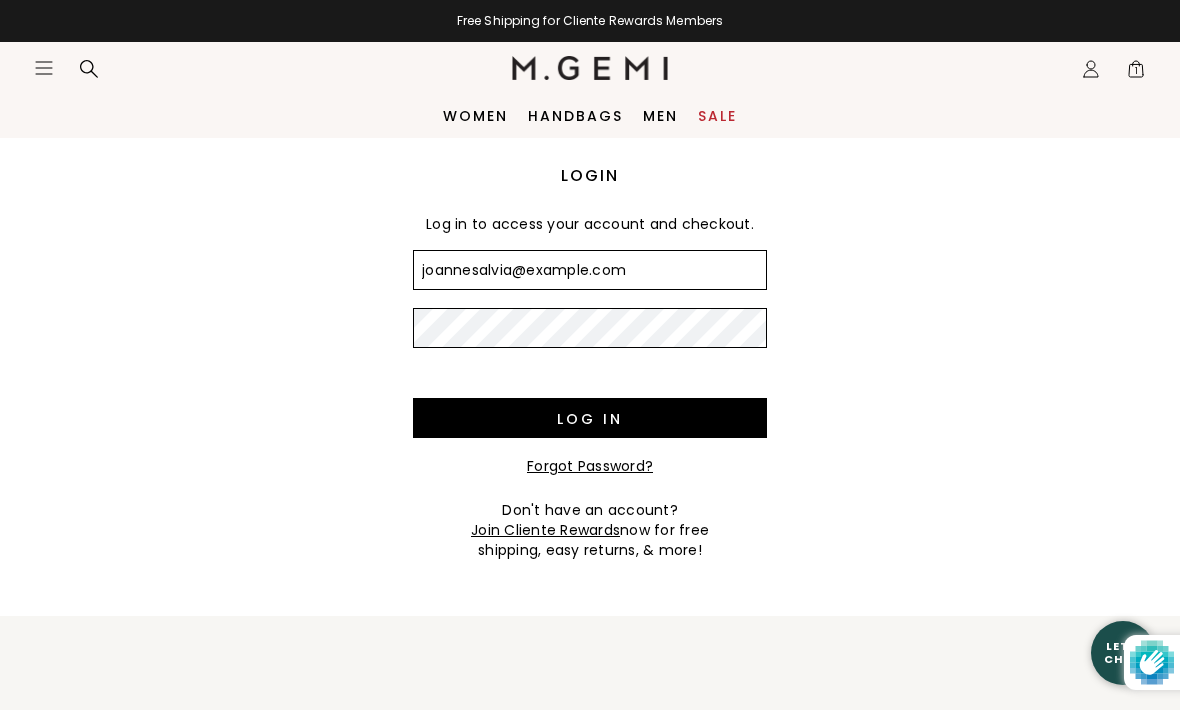 click on "Log in" at bounding box center (590, 418) 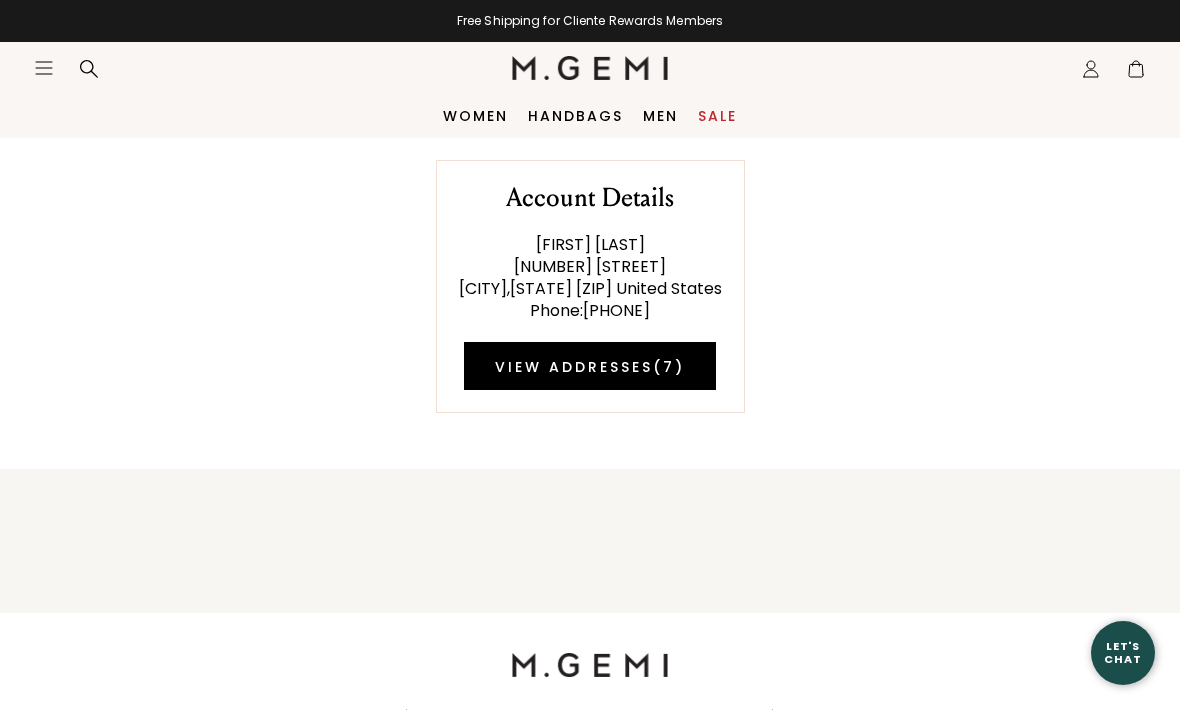 scroll, scrollTop: 0, scrollLeft: 0, axis: both 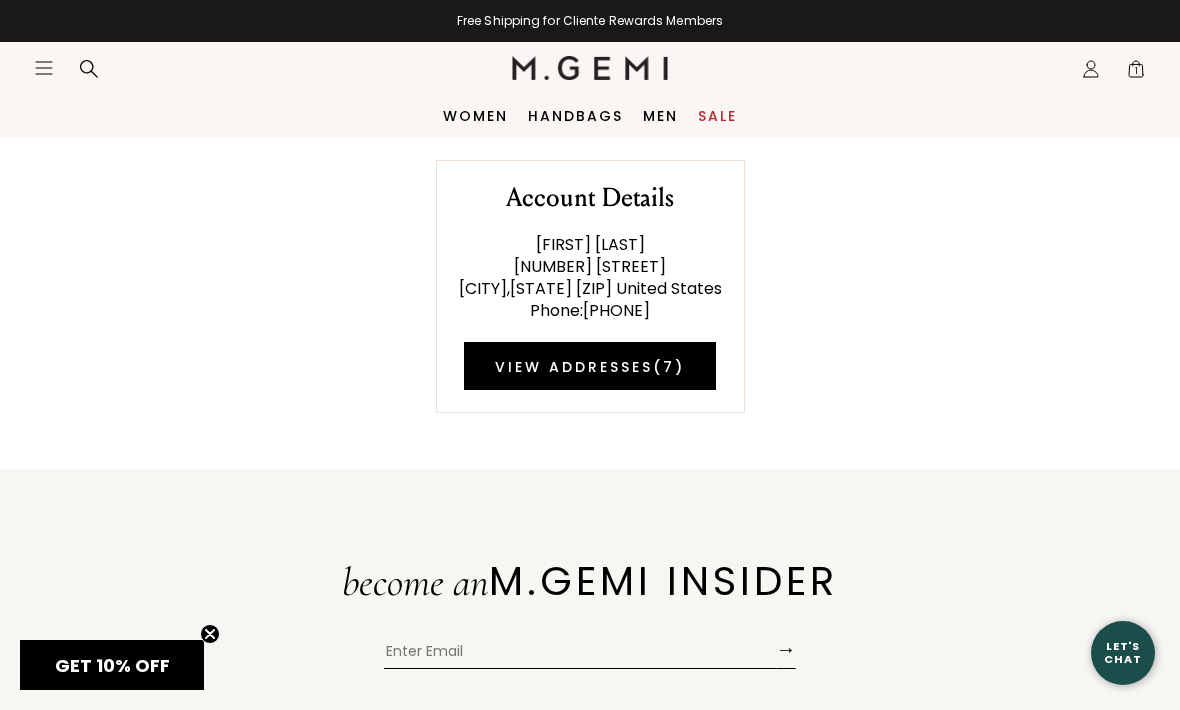 click on "1" at bounding box center [1136, 73] 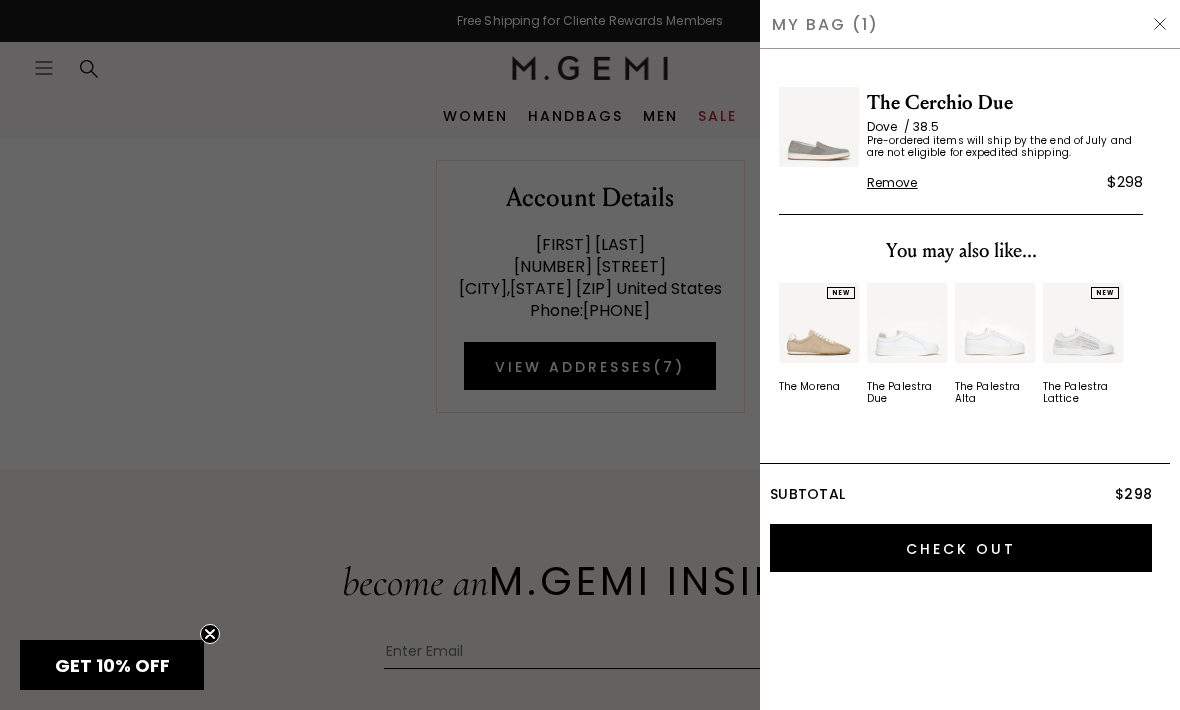 scroll, scrollTop: 0, scrollLeft: 0, axis: both 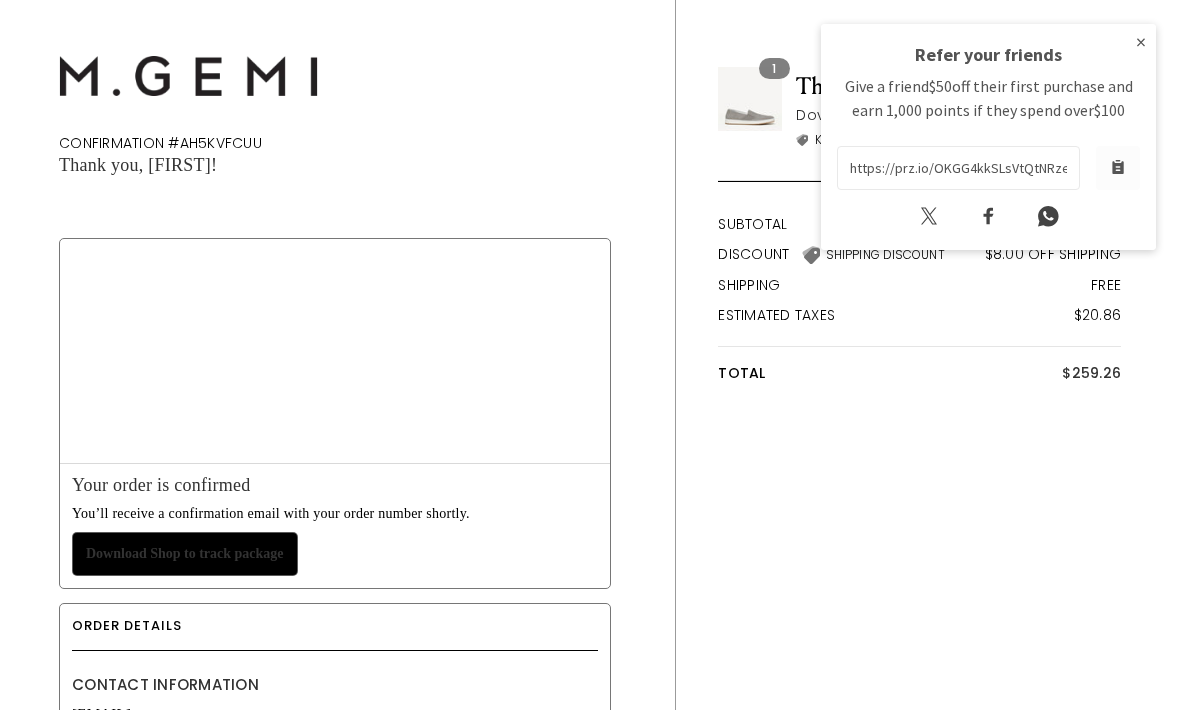 click on "×" at bounding box center (1141, 42) 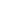 scroll, scrollTop: 0, scrollLeft: 0, axis: both 